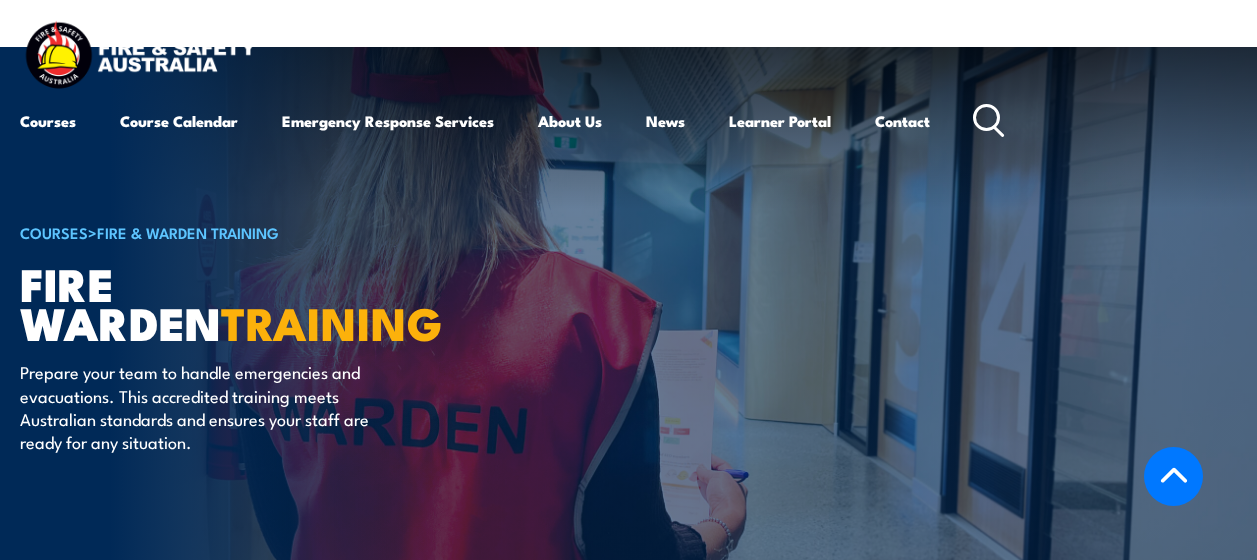 scroll, scrollTop: 3496, scrollLeft: 0, axis: vertical 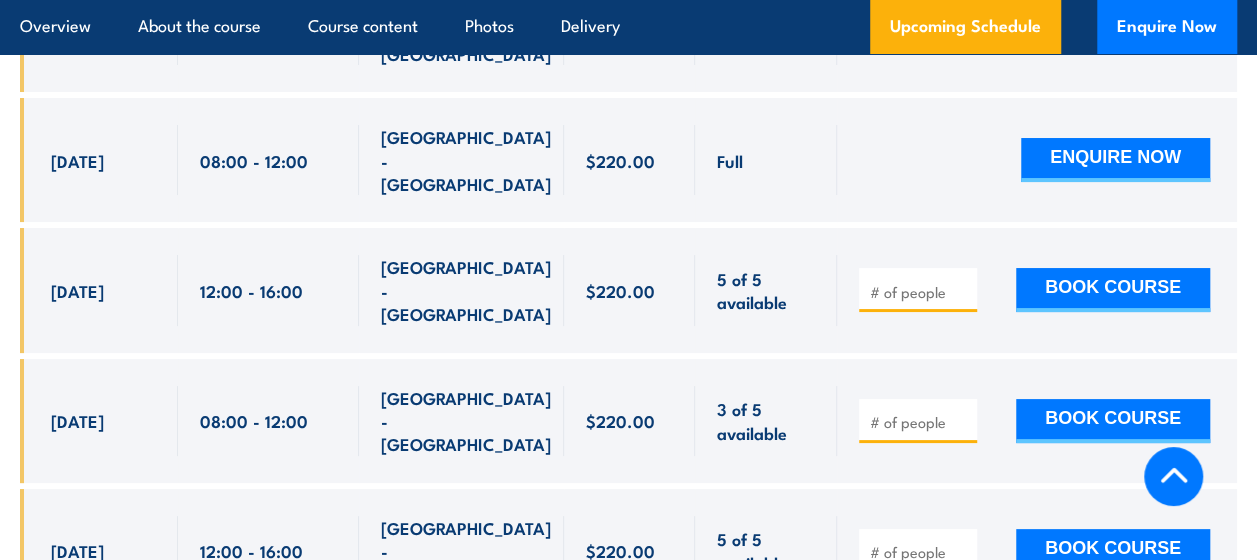 click on "$220.00" at bounding box center [629, 551] 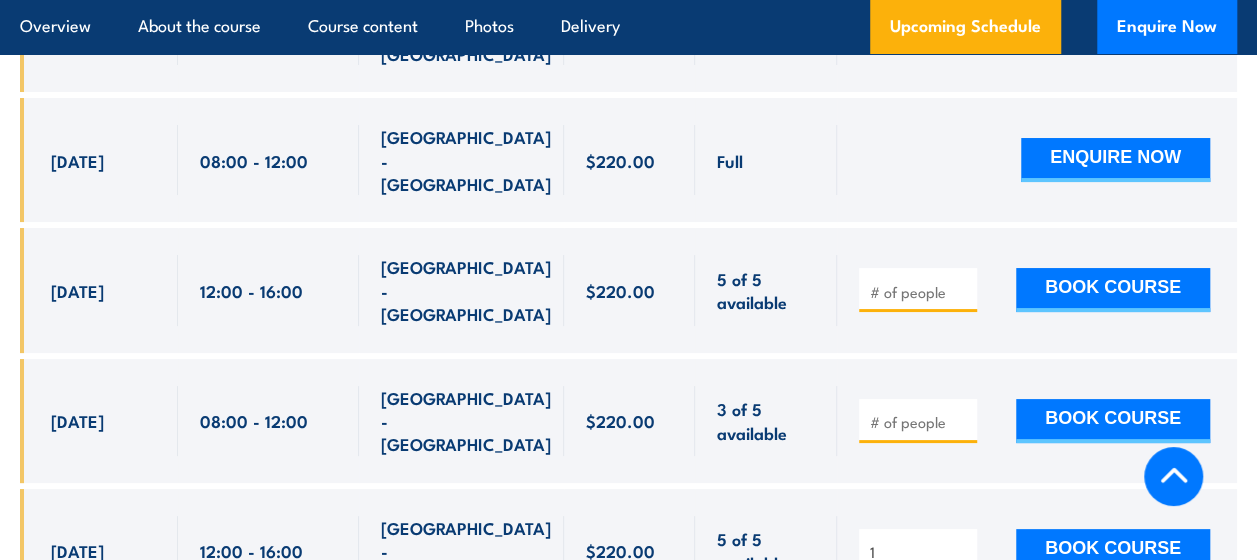 type on "1" 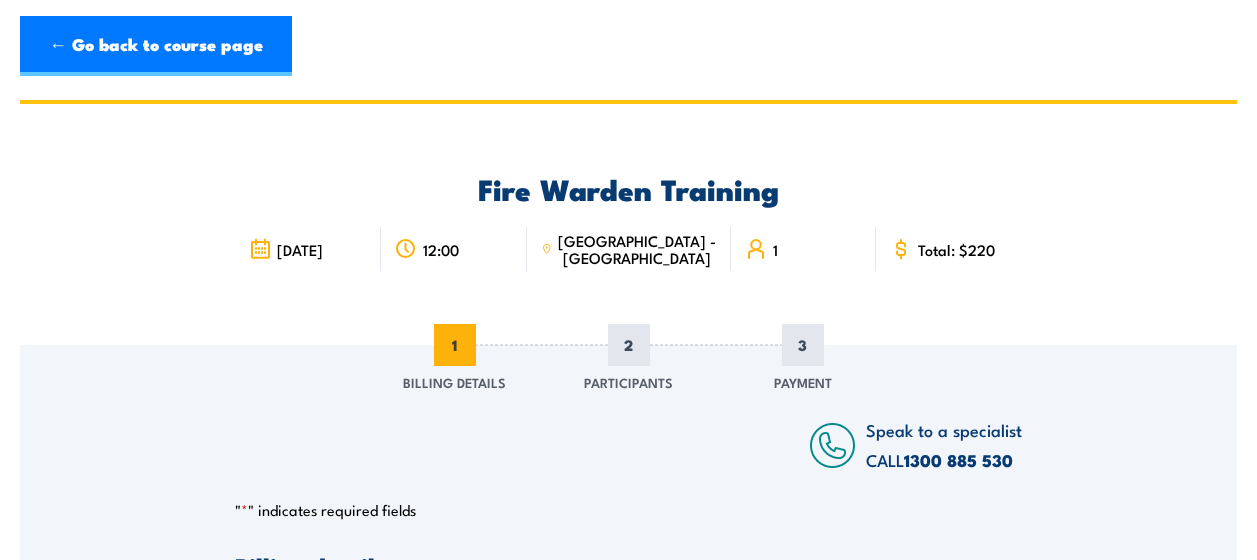 scroll, scrollTop: 0, scrollLeft: 0, axis: both 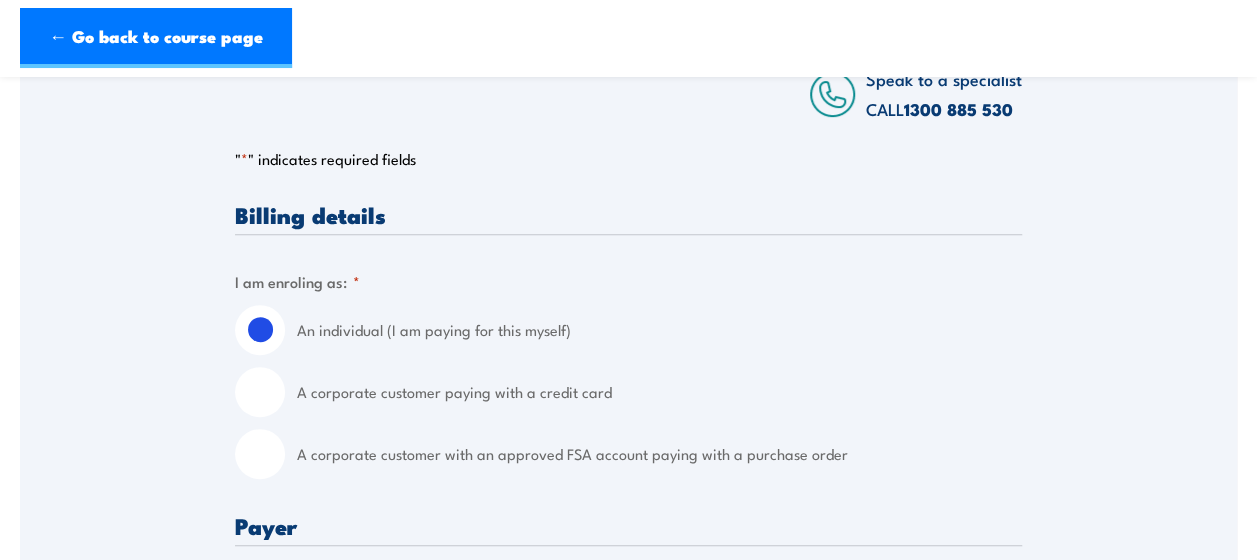click on "A corporate customer paying with a credit card" at bounding box center [260, 392] 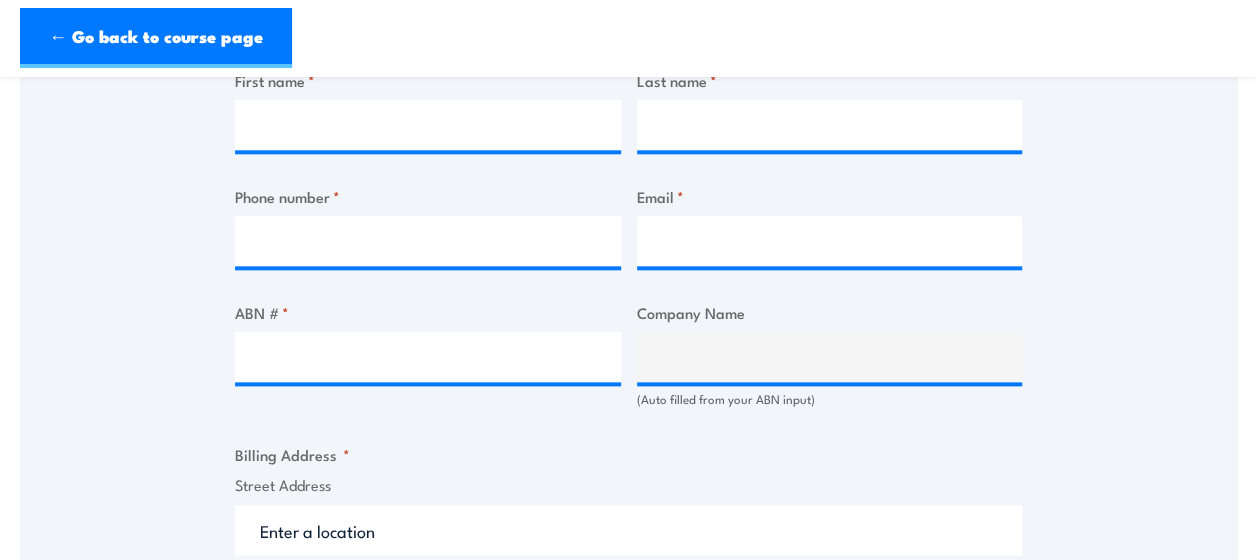 scroll, scrollTop: 1007, scrollLeft: 0, axis: vertical 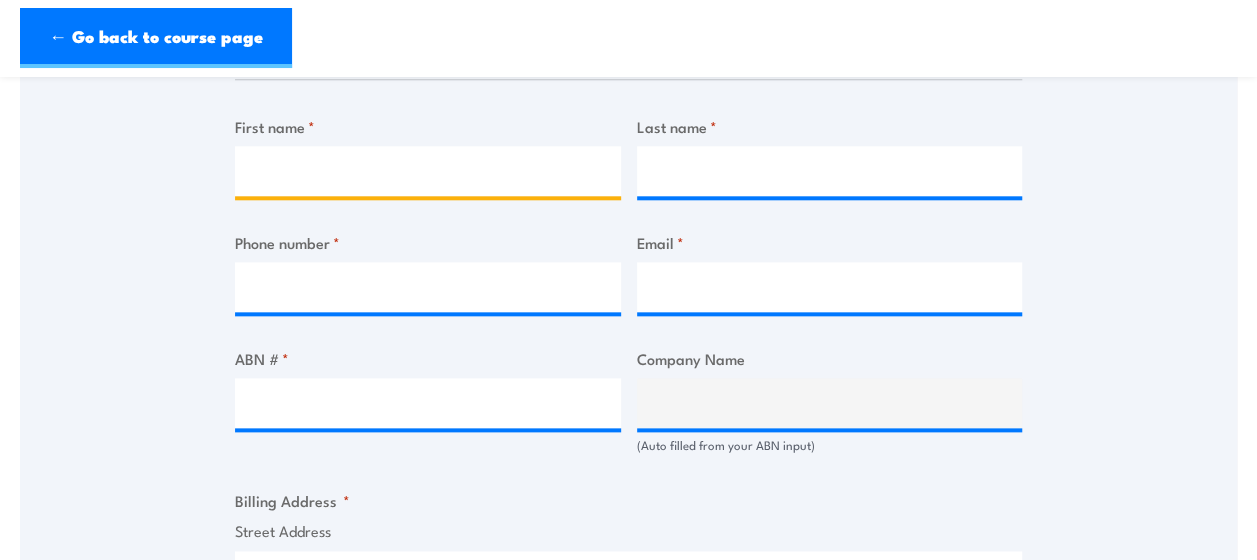click on "First name *" at bounding box center [428, 171] 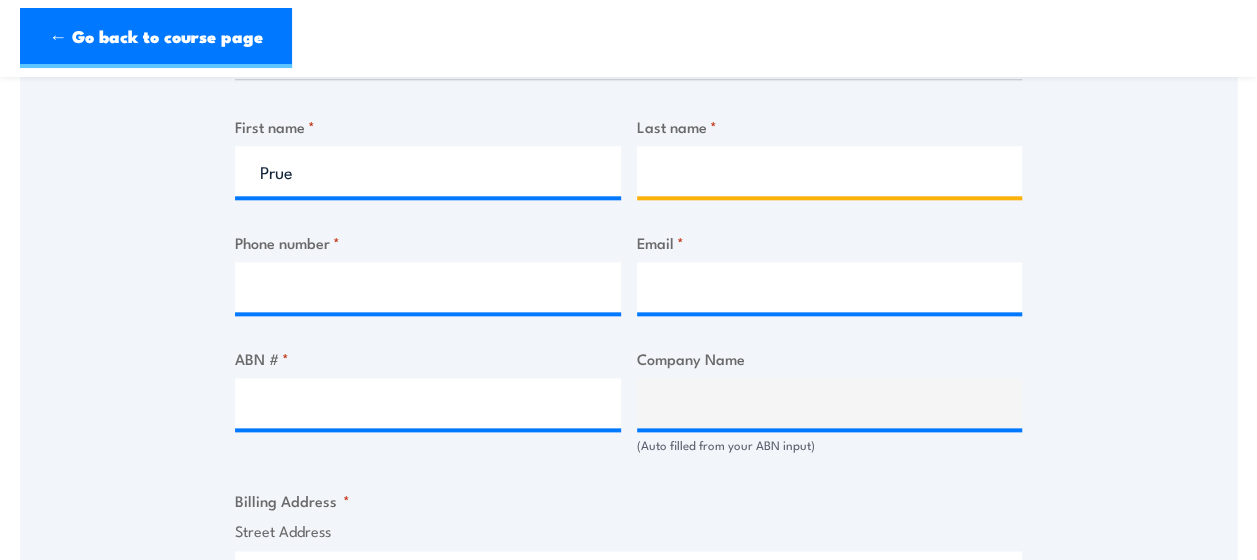 type on "McLoynes" 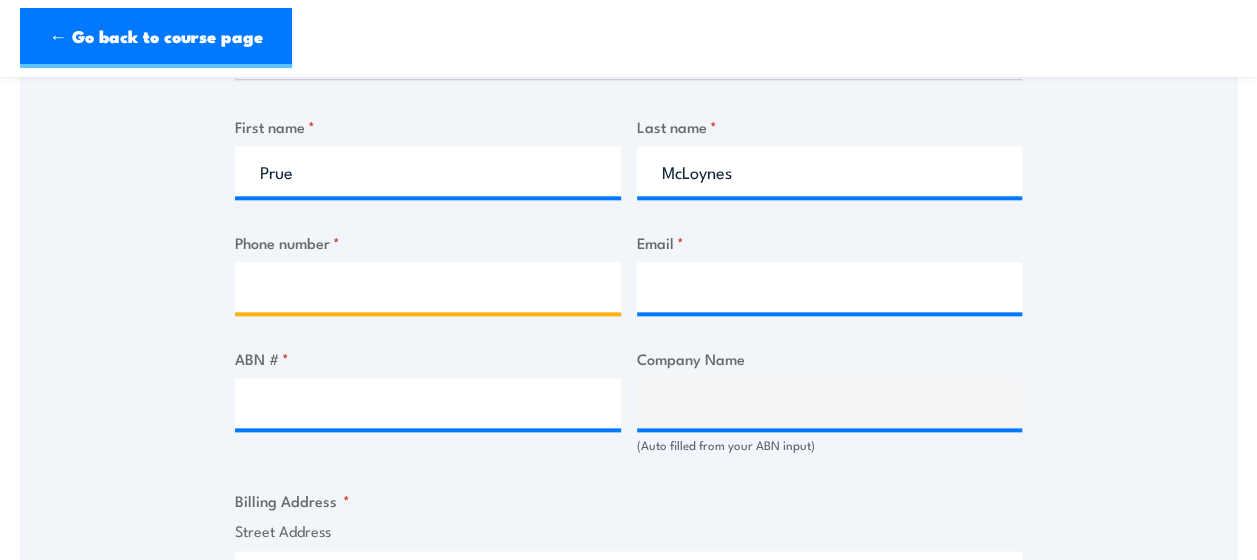 type on "0488449292" 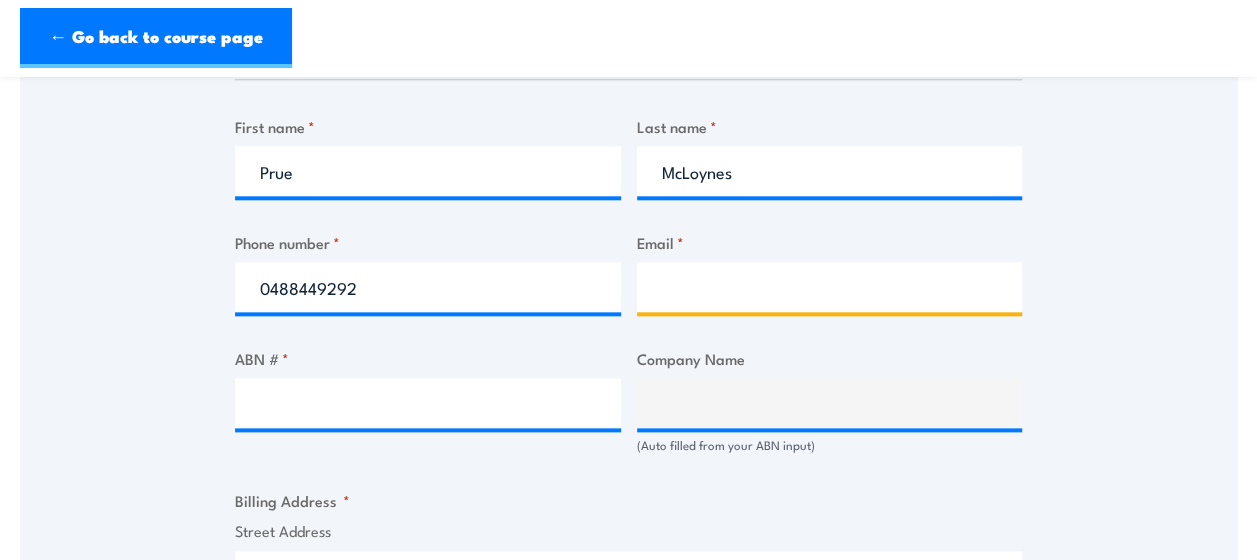 type on "prudence.mcloynes@dulux.com.au" 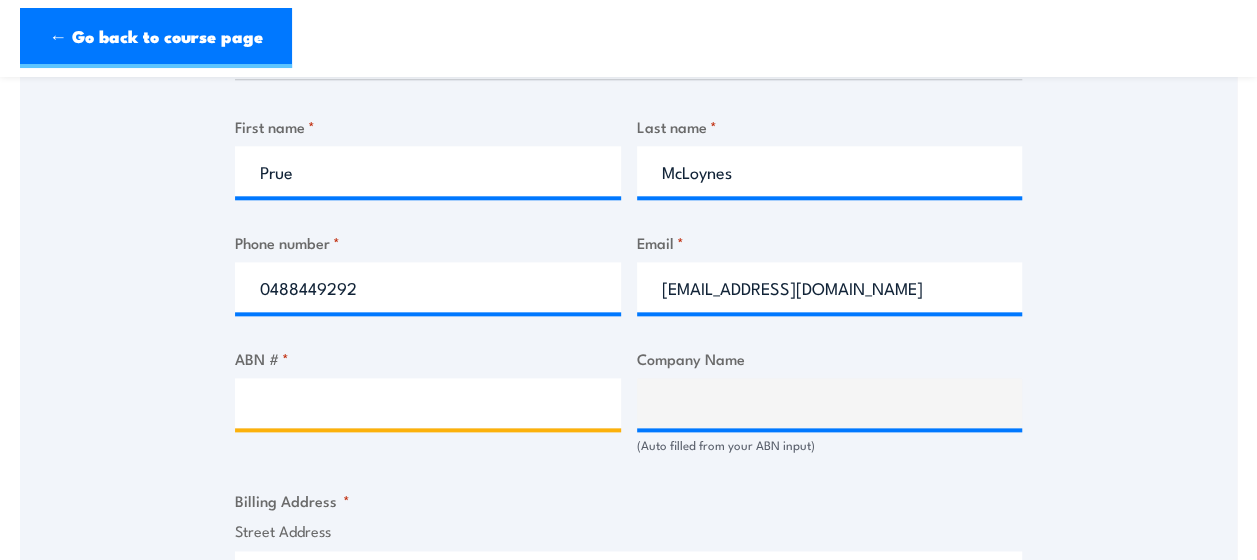 click on "ABN # *" at bounding box center [428, 403] 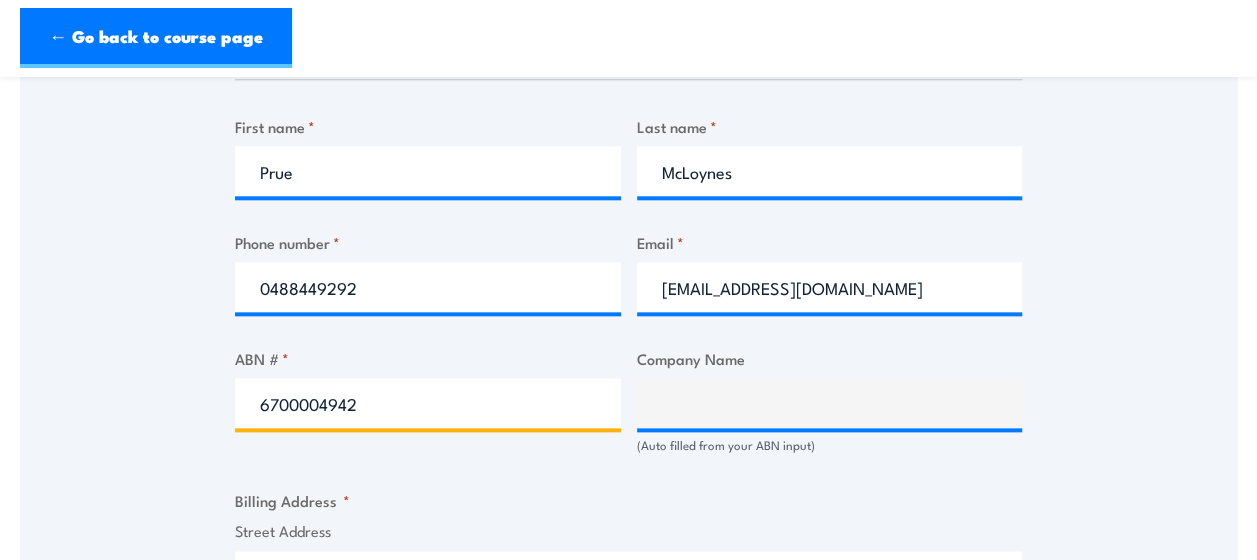 type on "67000049427" 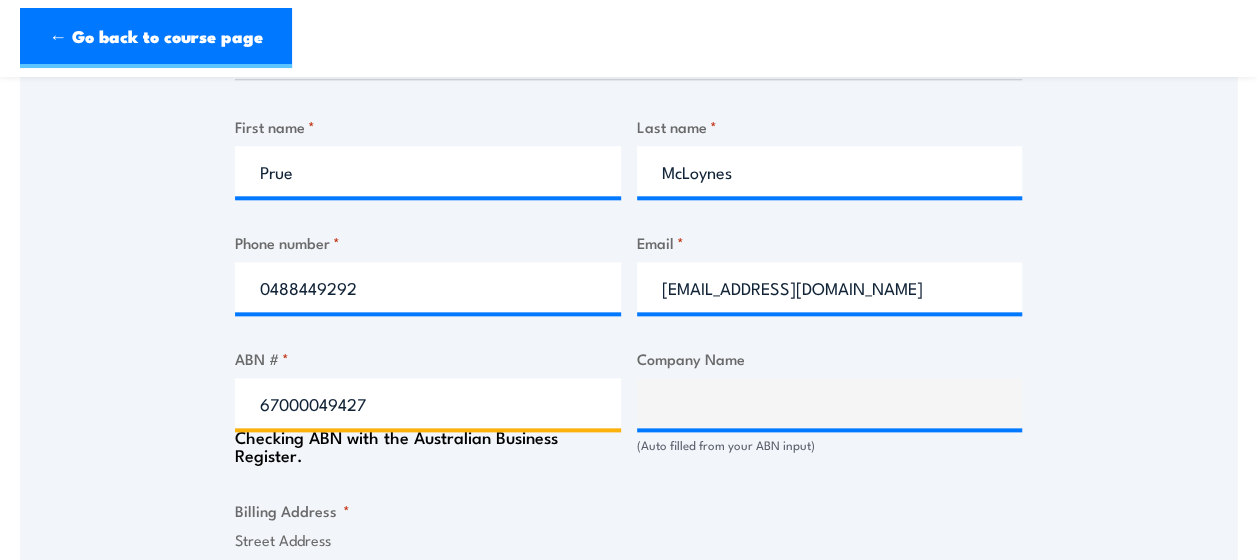 type on "DULUXGROUP (AUSTRALIA) PTY LTD" 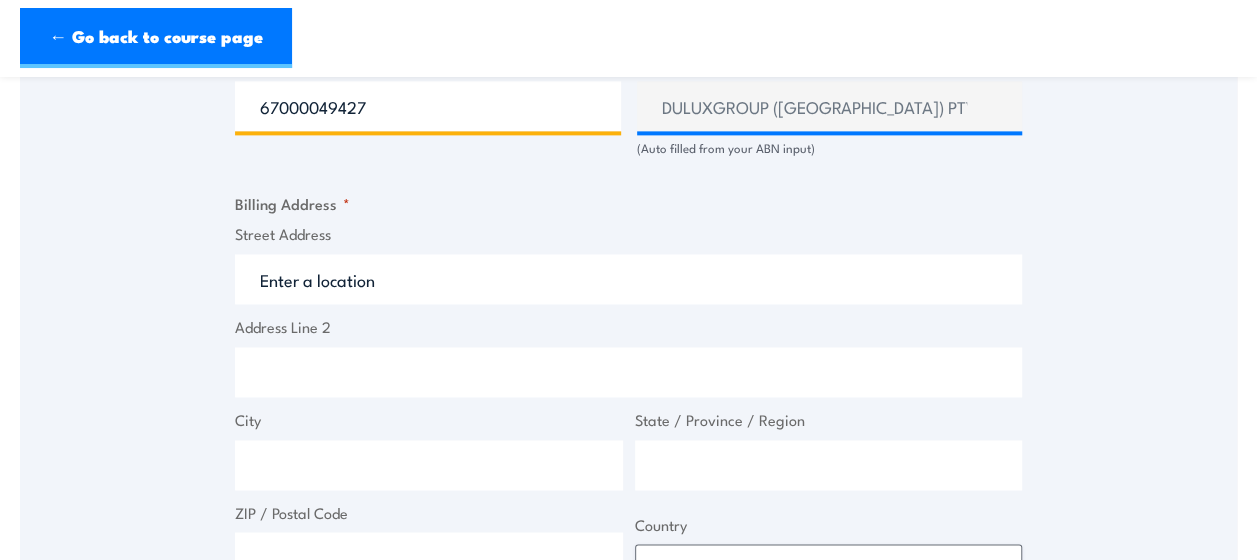 scroll, scrollTop: 1305, scrollLeft: 0, axis: vertical 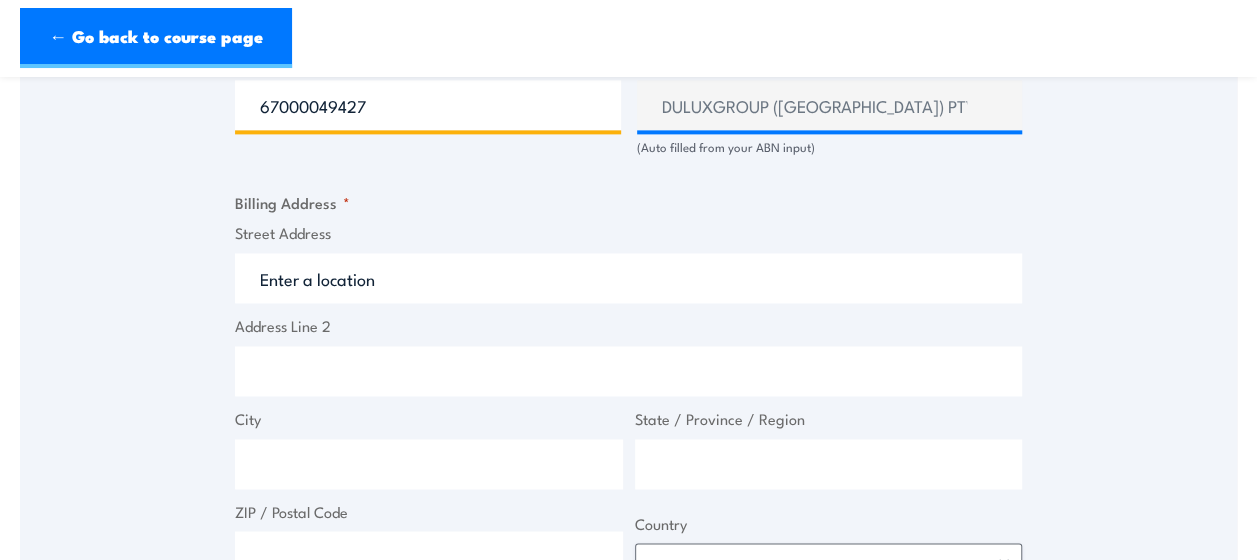 type on "67000049427" 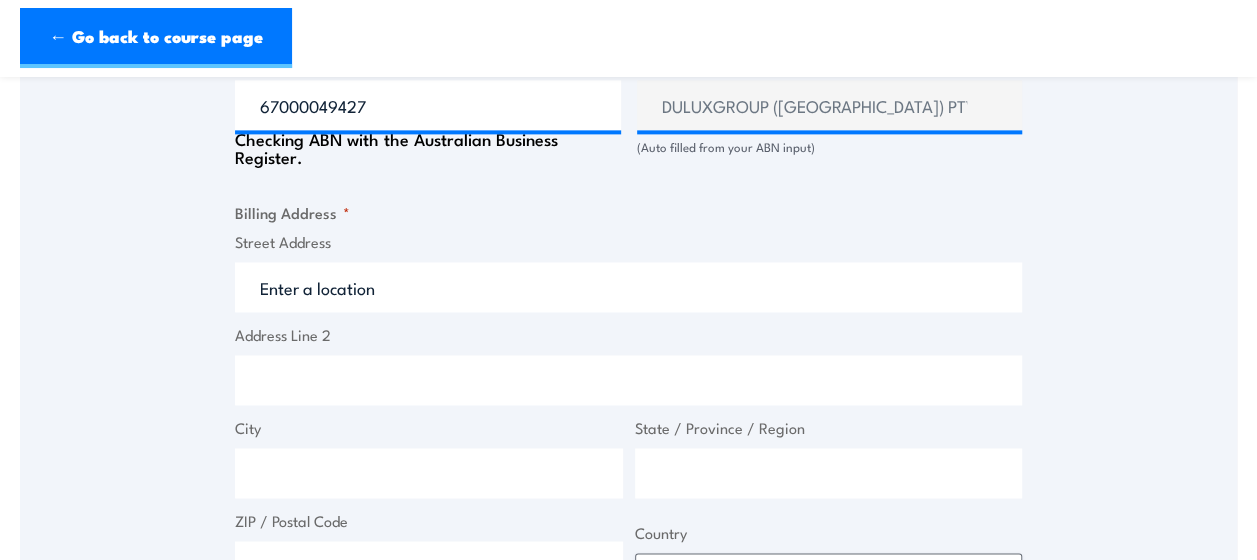 click on "Street Address" at bounding box center (628, 287) 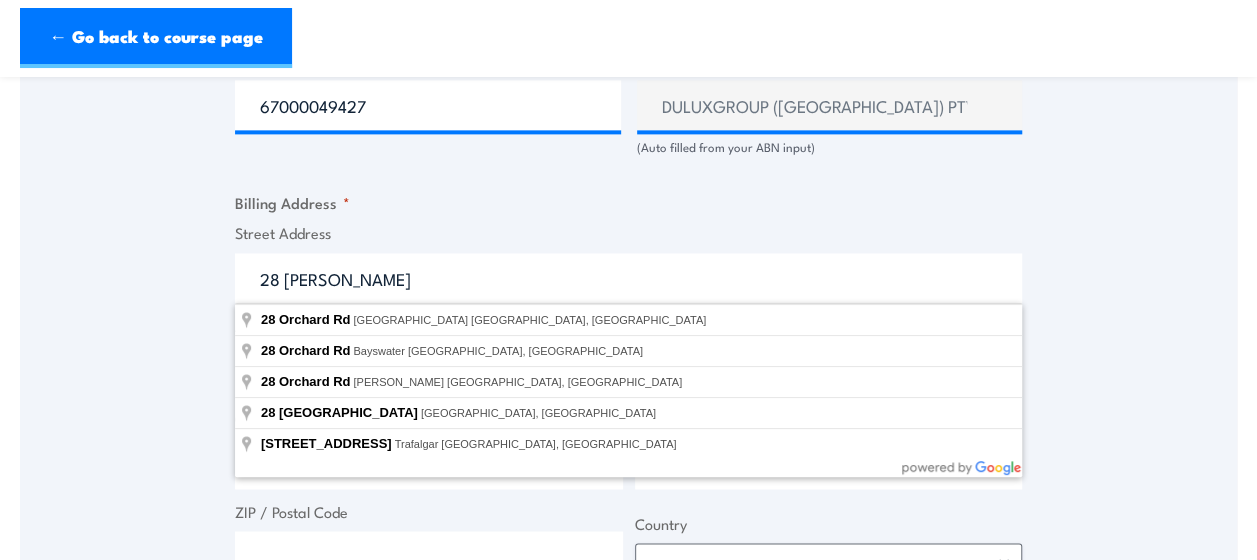type on "28 Orchard Rd, Brookvale NSW, Australia" 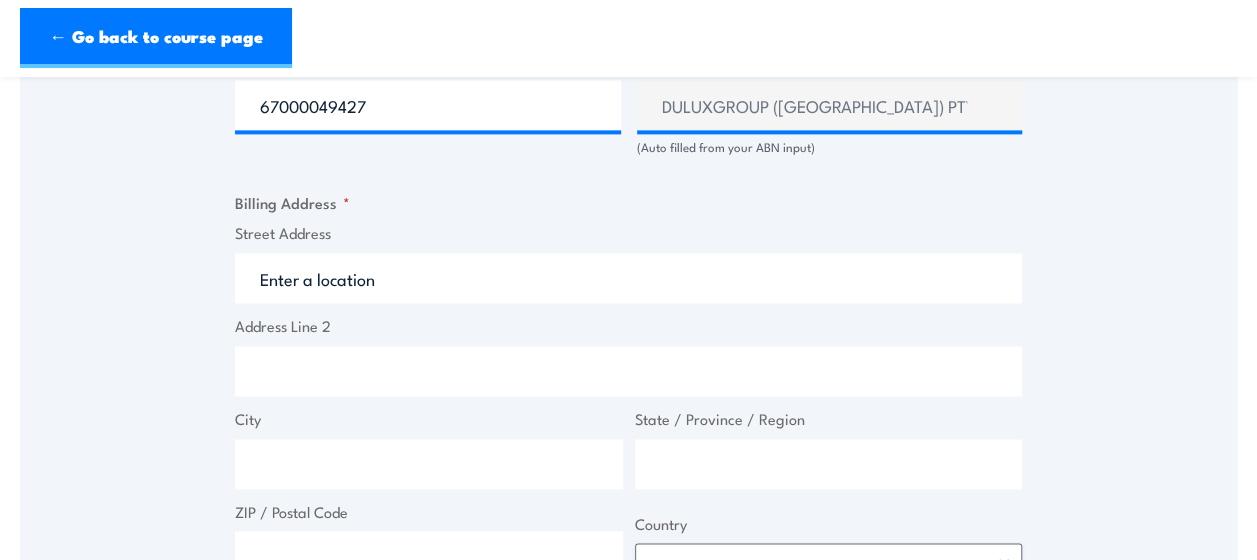 type on "28 Orchard Rd" 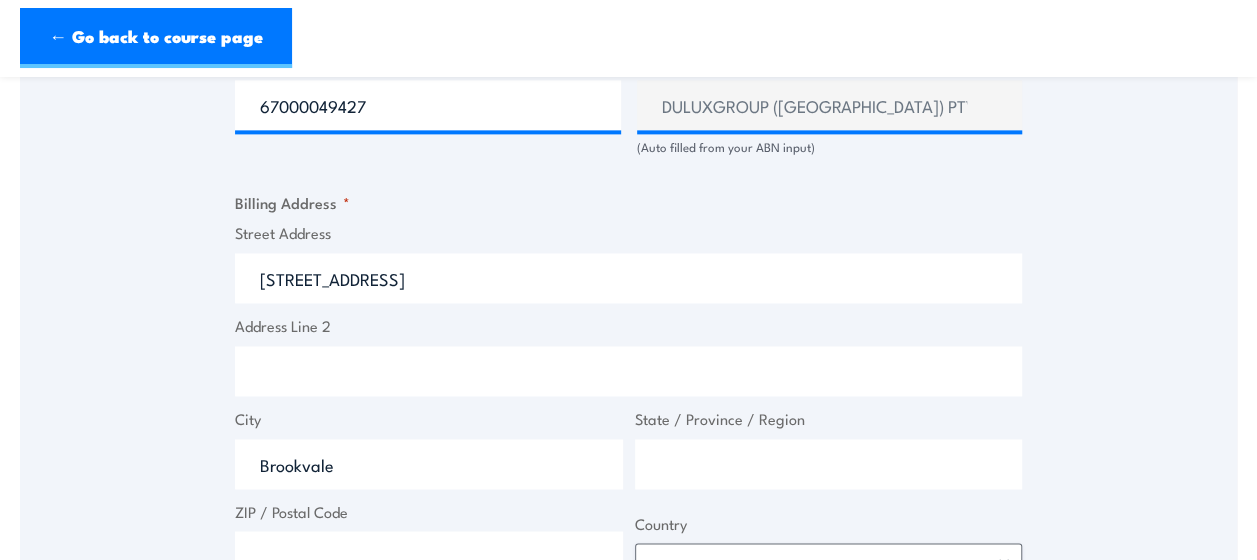 type on "New South Wales" 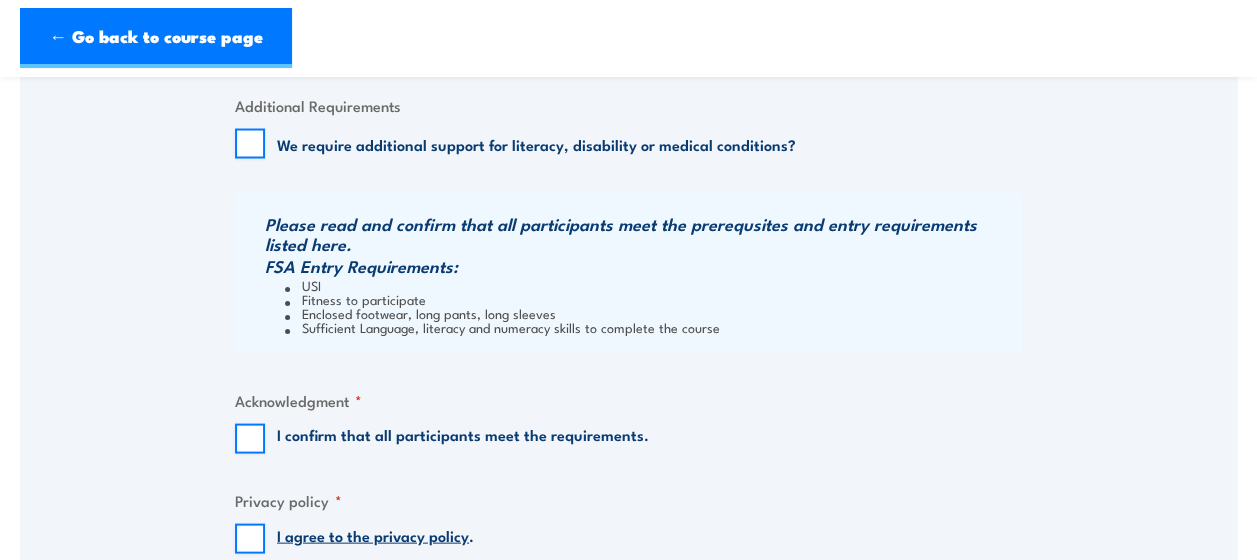 scroll, scrollTop: 1851, scrollLeft: 0, axis: vertical 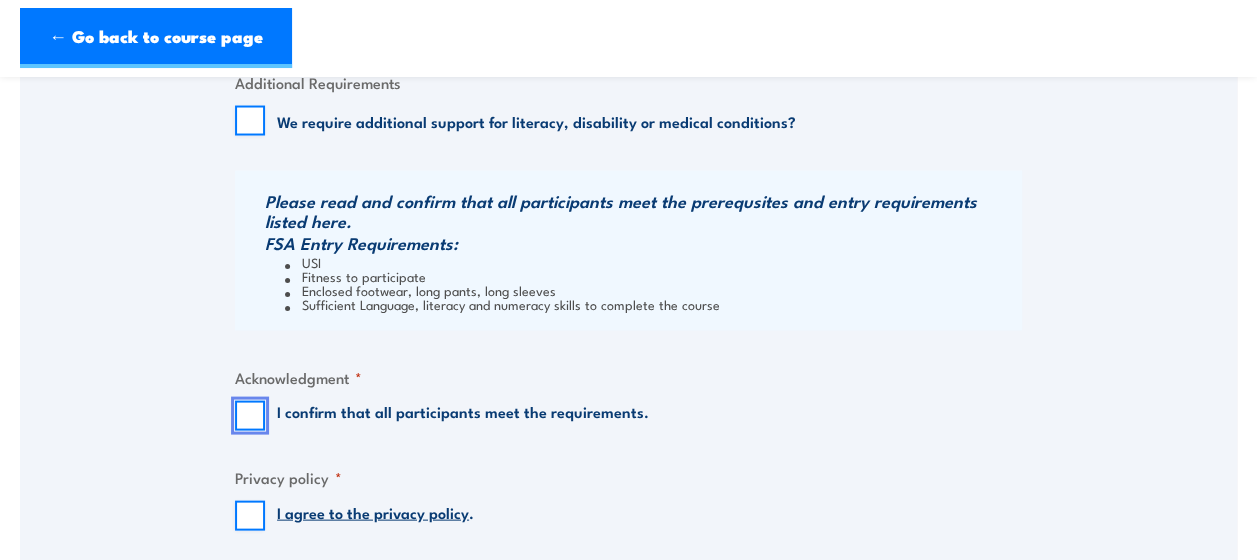 click on "I confirm that all participants meet the requirements." at bounding box center (250, 415) 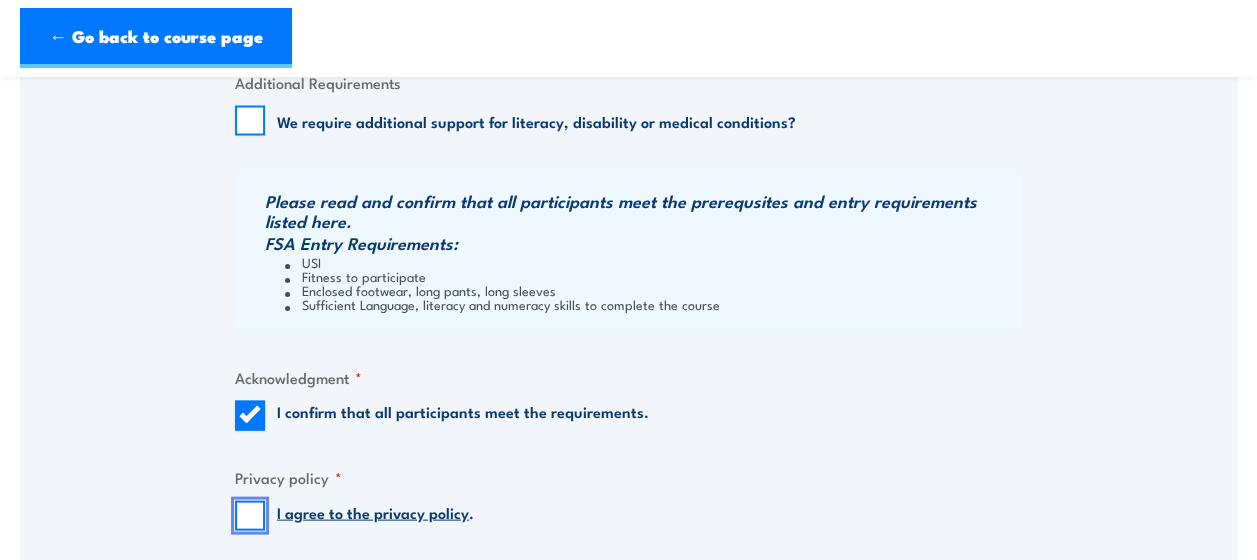 click on "I agree to the privacy policy ." at bounding box center [250, 515] 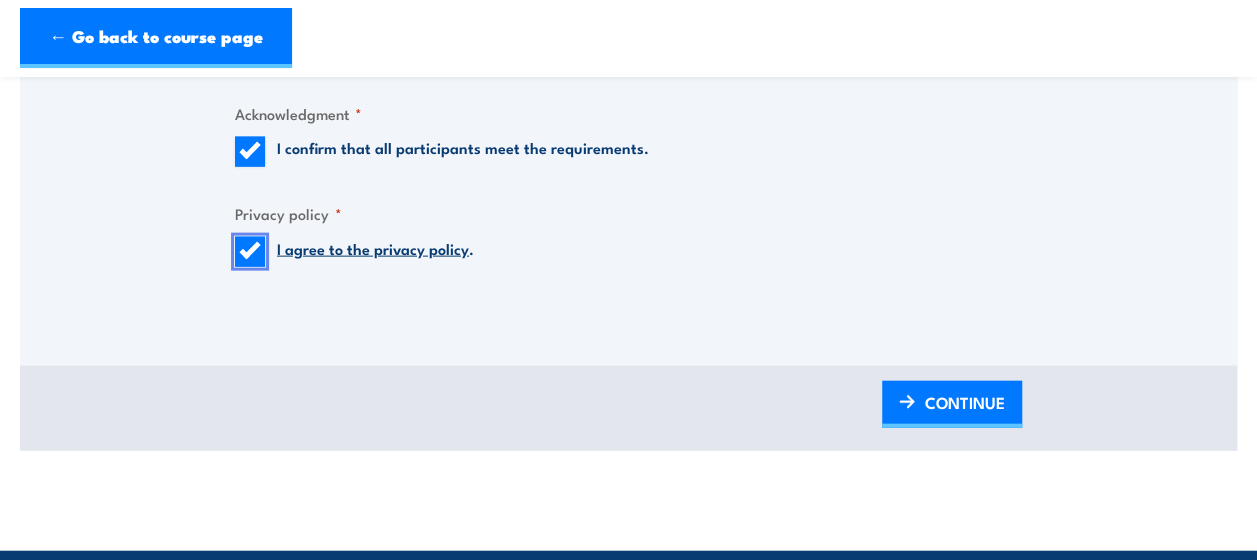 scroll, scrollTop: 2128, scrollLeft: 0, axis: vertical 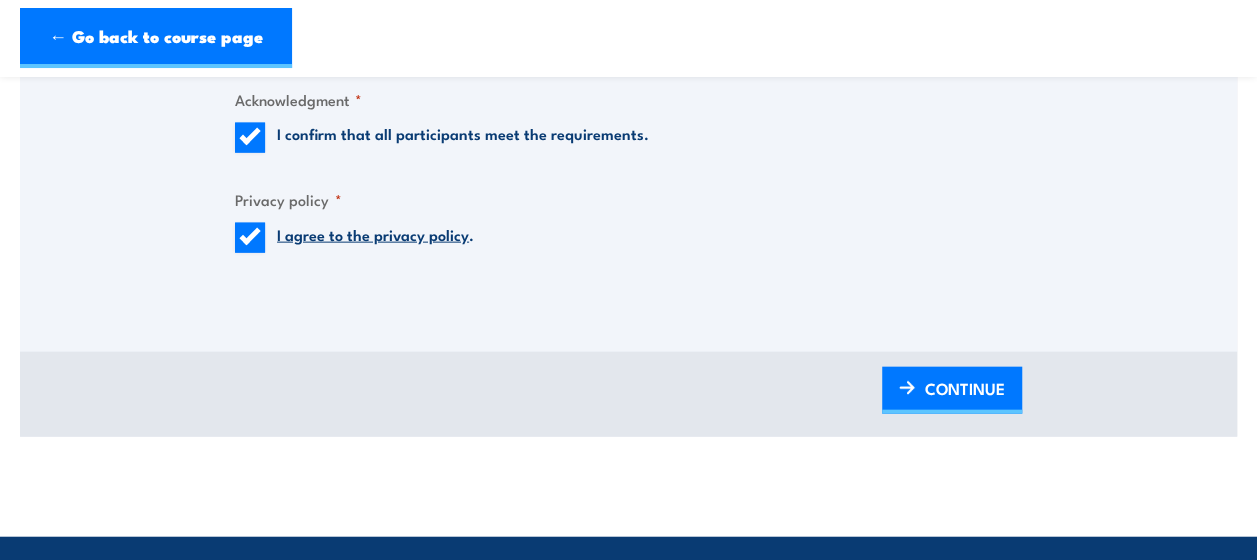 click on "CONTINUE" at bounding box center (965, 388) 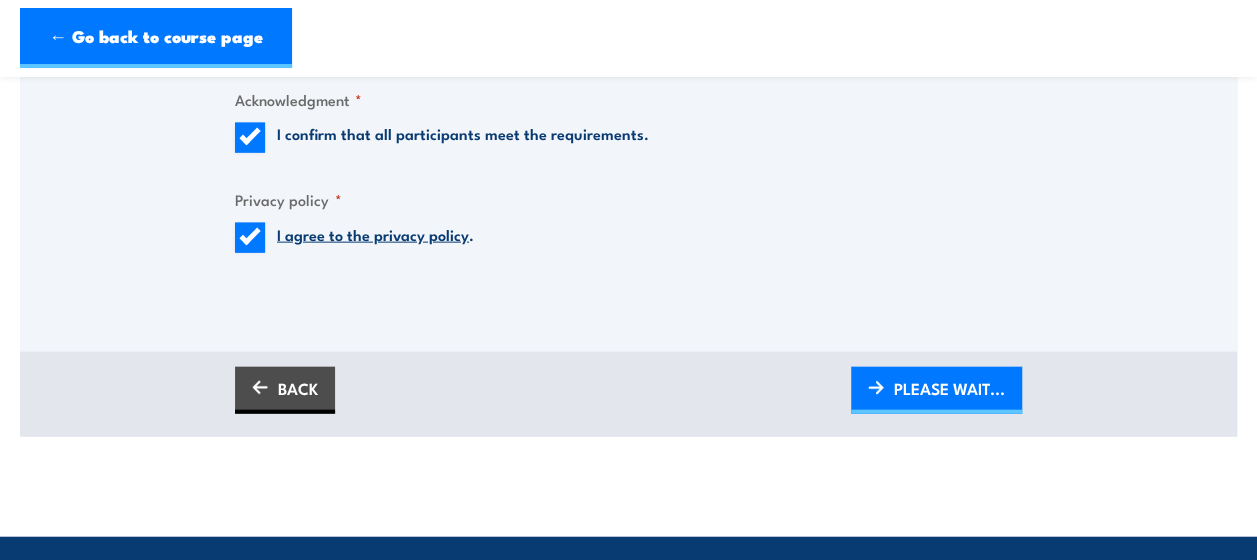 scroll, scrollTop: 1305, scrollLeft: 0, axis: vertical 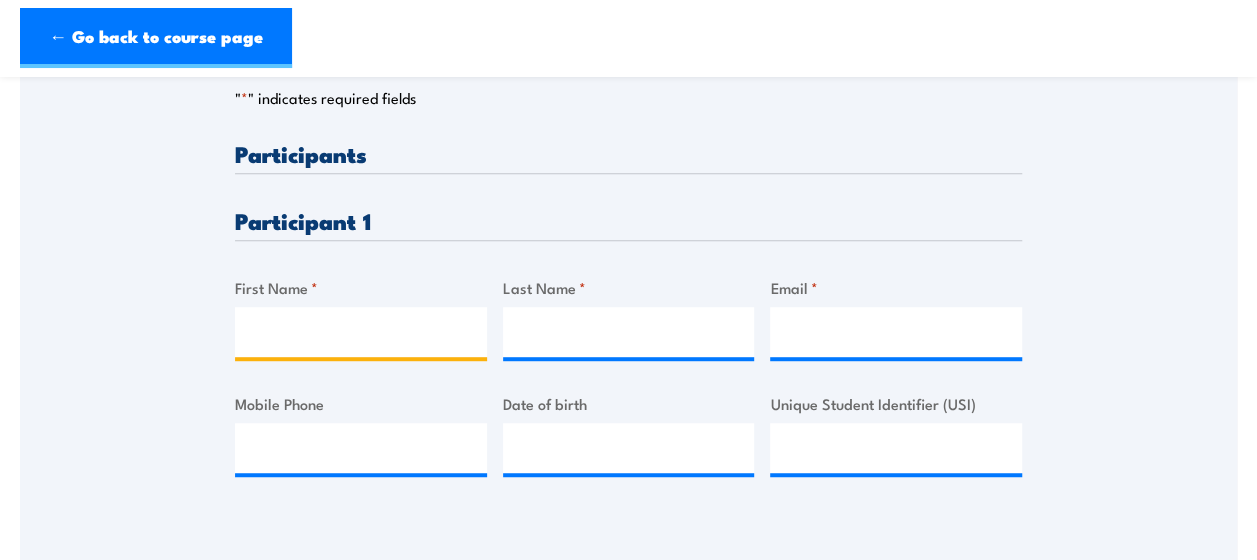 click on "First Name *" at bounding box center (361, 332) 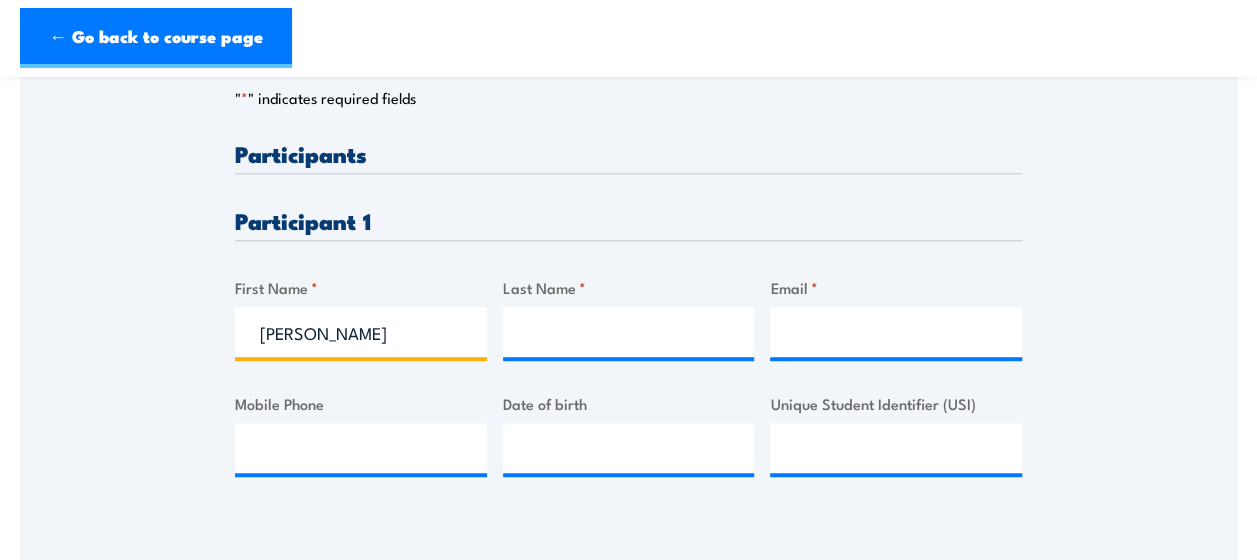 type on "Mason" 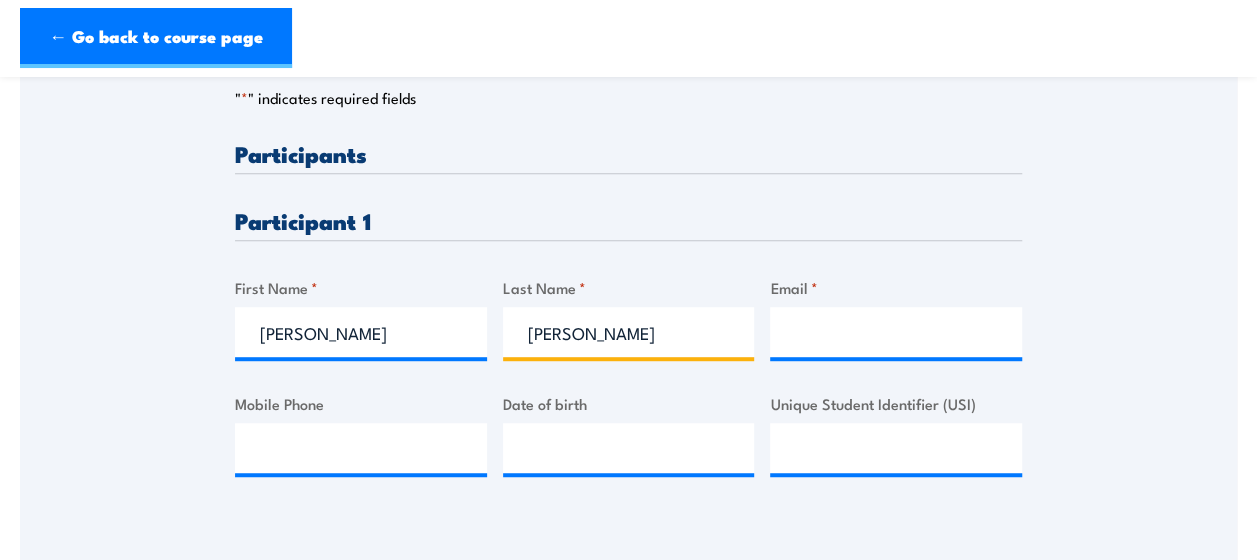 type on "Gordon" 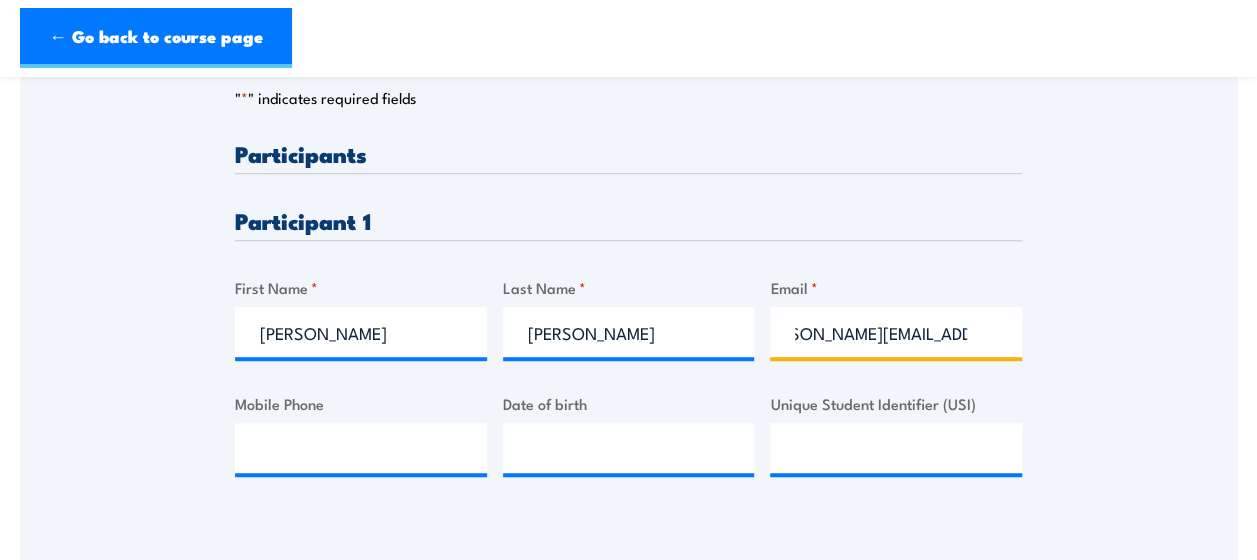 scroll, scrollTop: 0, scrollLeft: 49, axis: horizontal 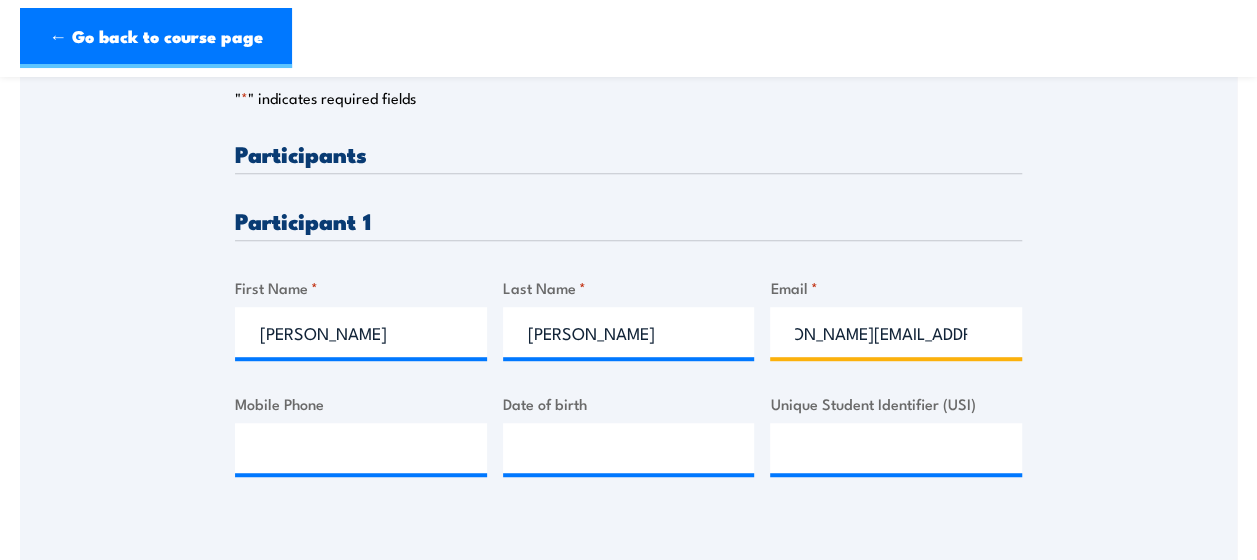 type on "mason.gordon@dulux.com.au" 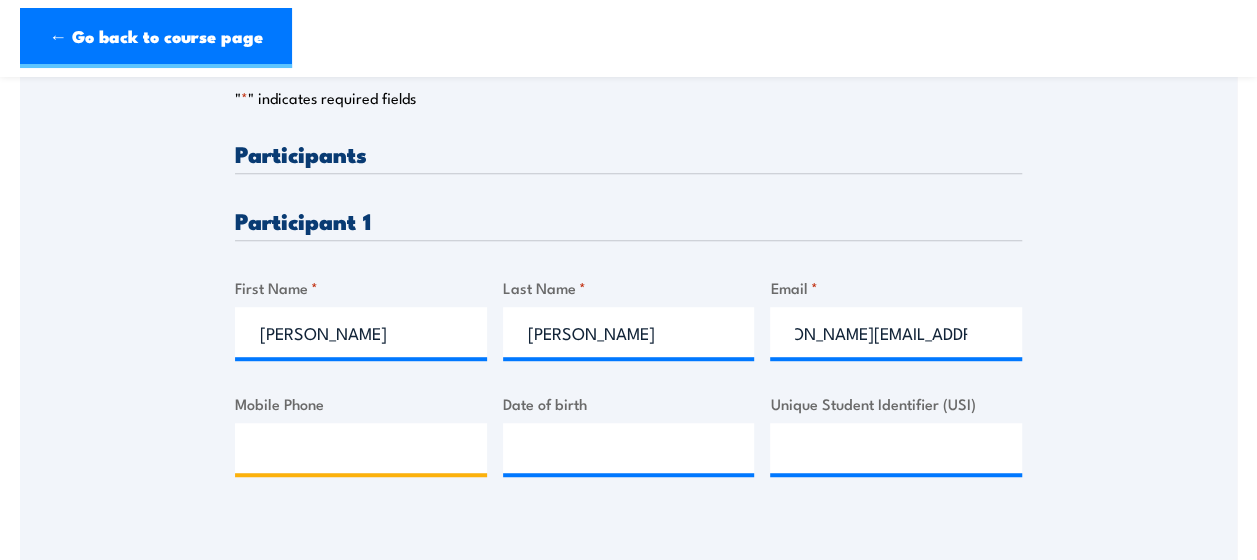 scroll, scrollTop: 0, scrollLeft: 0, axis: both 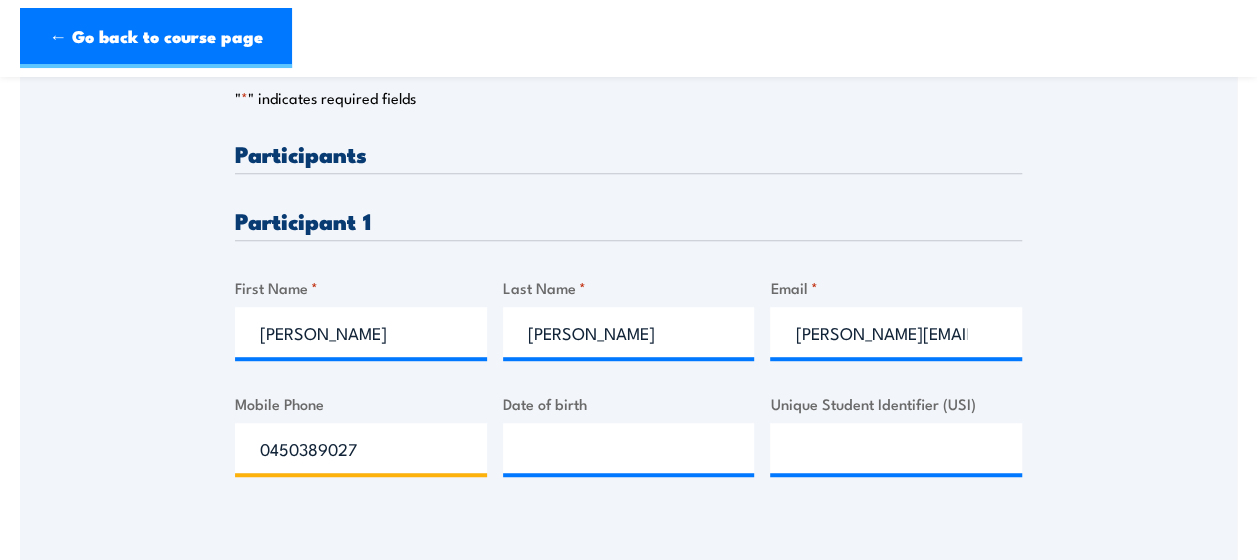 type on "0450389027" 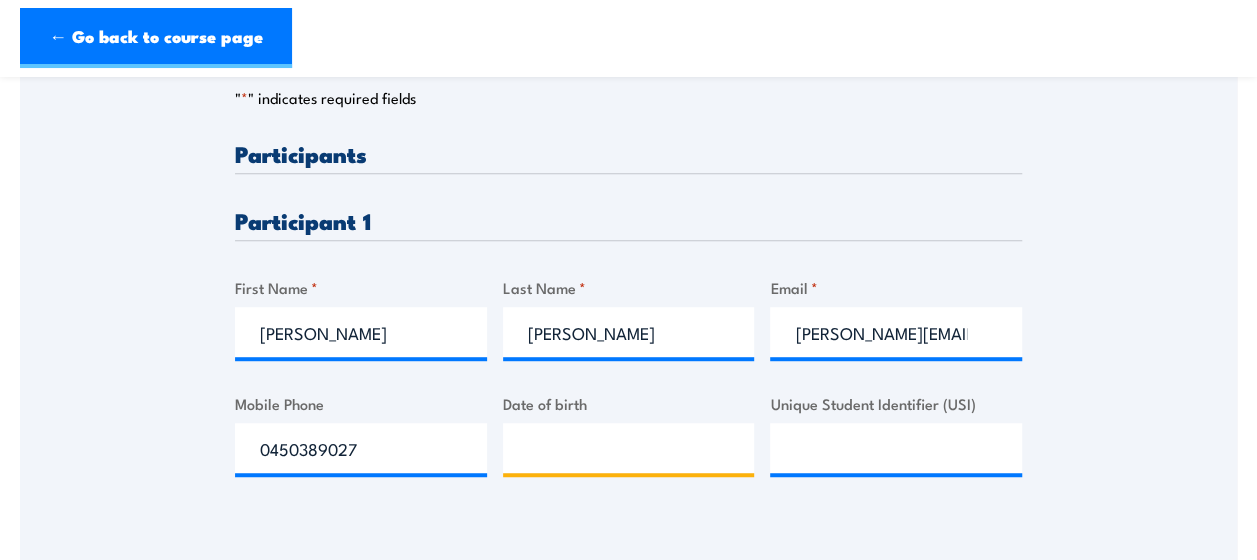 type on "__/__/____" 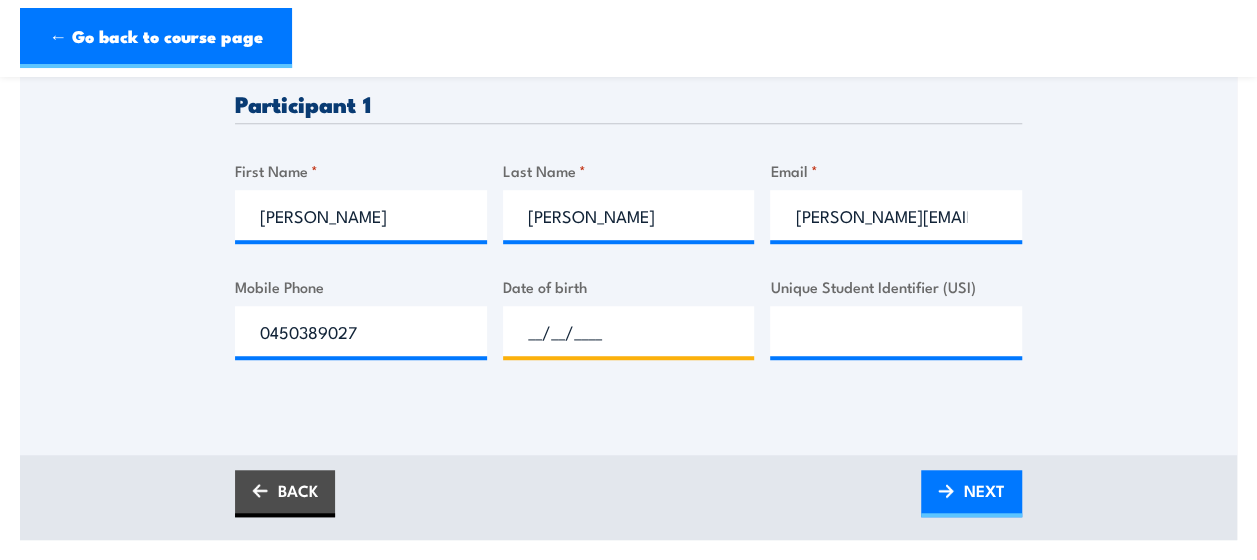 scroll, scrollTop: 590, scrollLeft: 0, axis: vertical 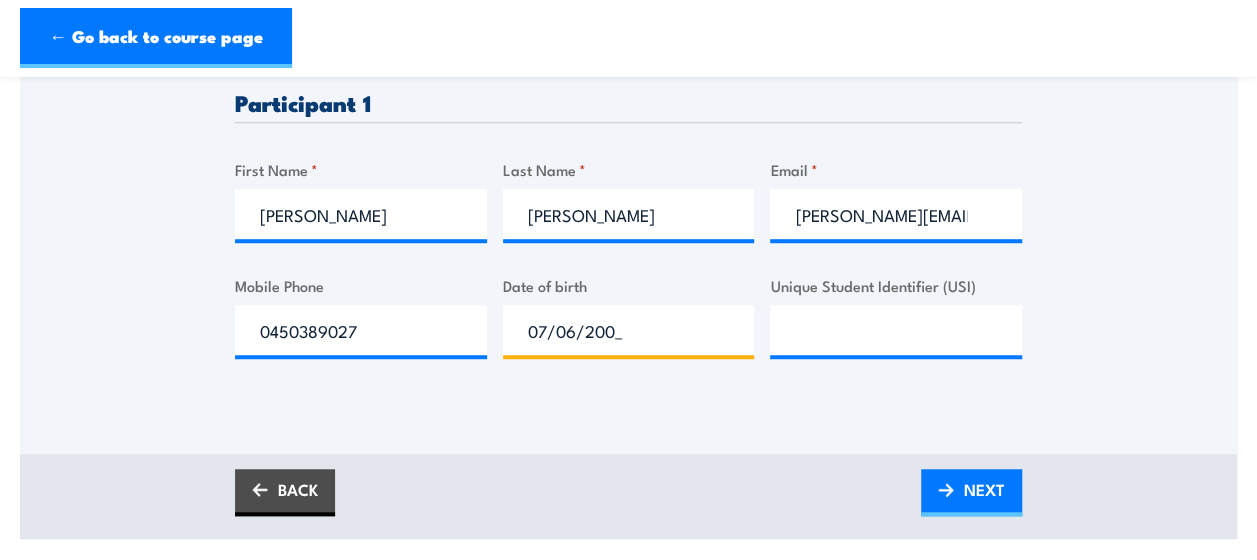 type on "07/06/2000" 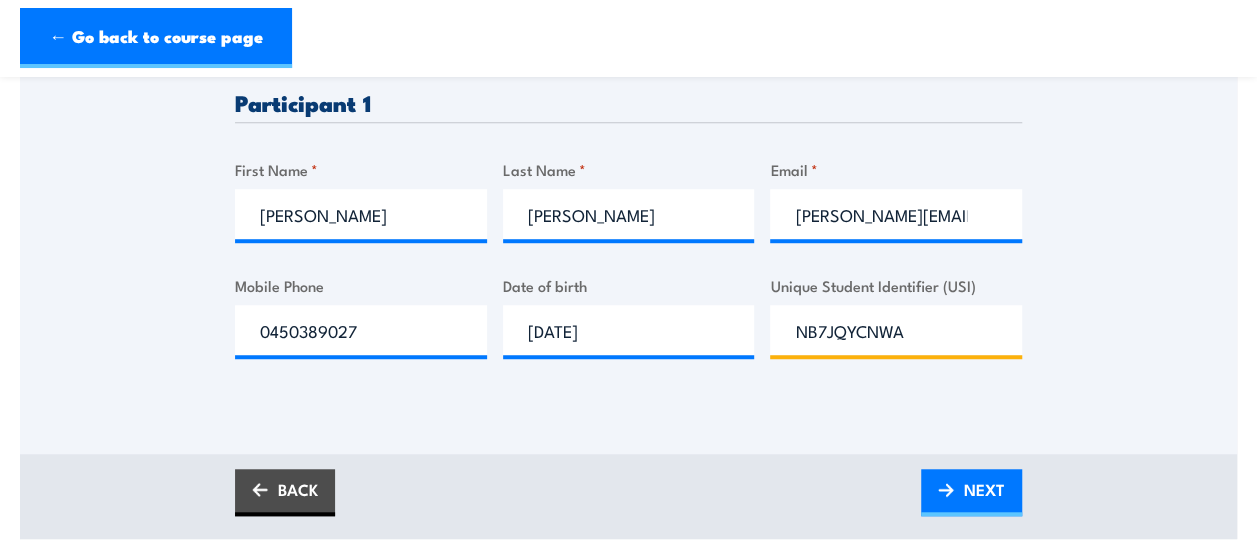 type on "NB7JQYCNWA" 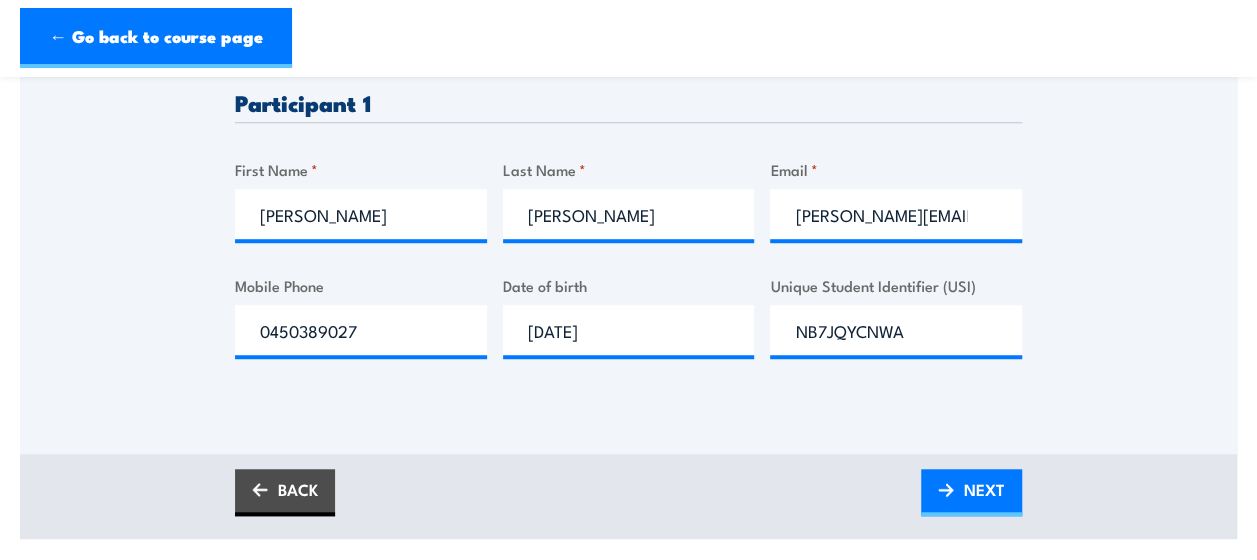 click on "NEXT" at bounding box center (971, 492) 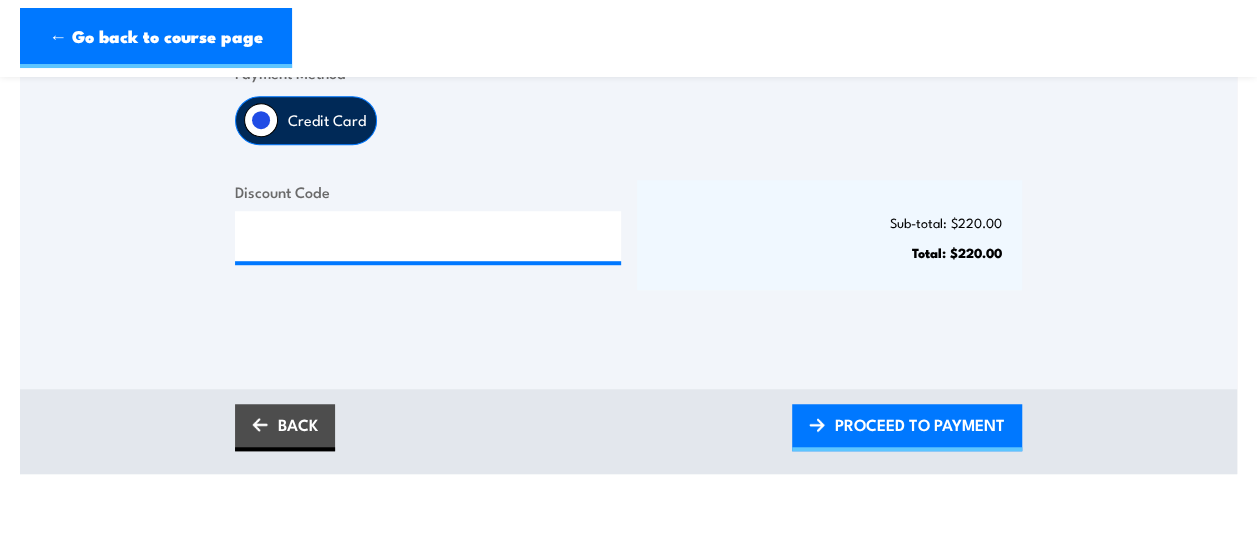 scroll, scrollTop: 420, scrollLeft: 0, axis: vertical 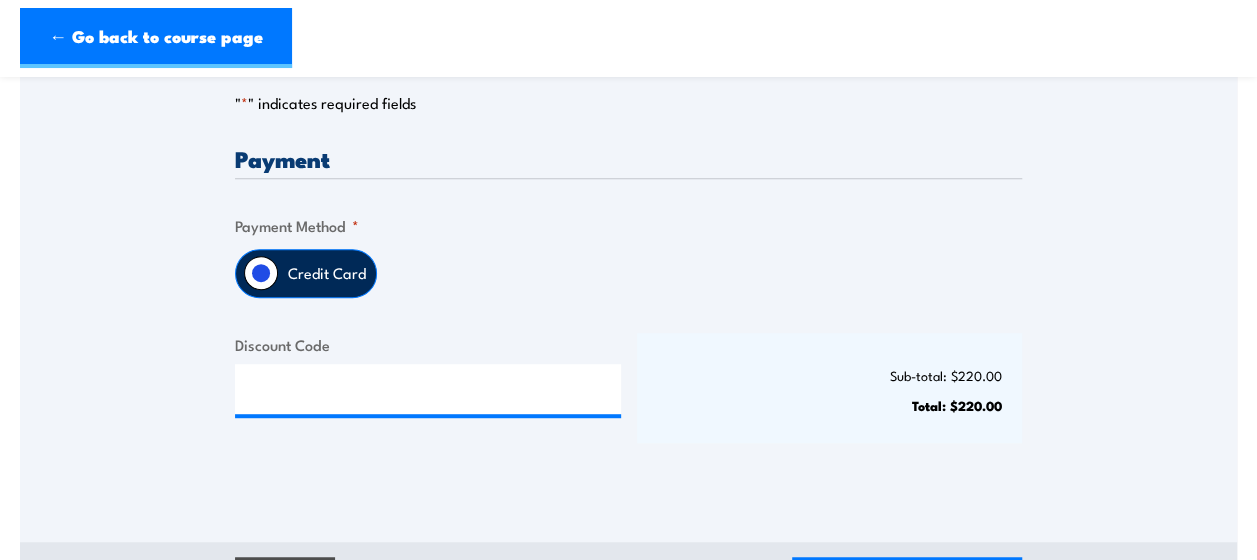click on "Credit Card" at bounding box center [327, 273] 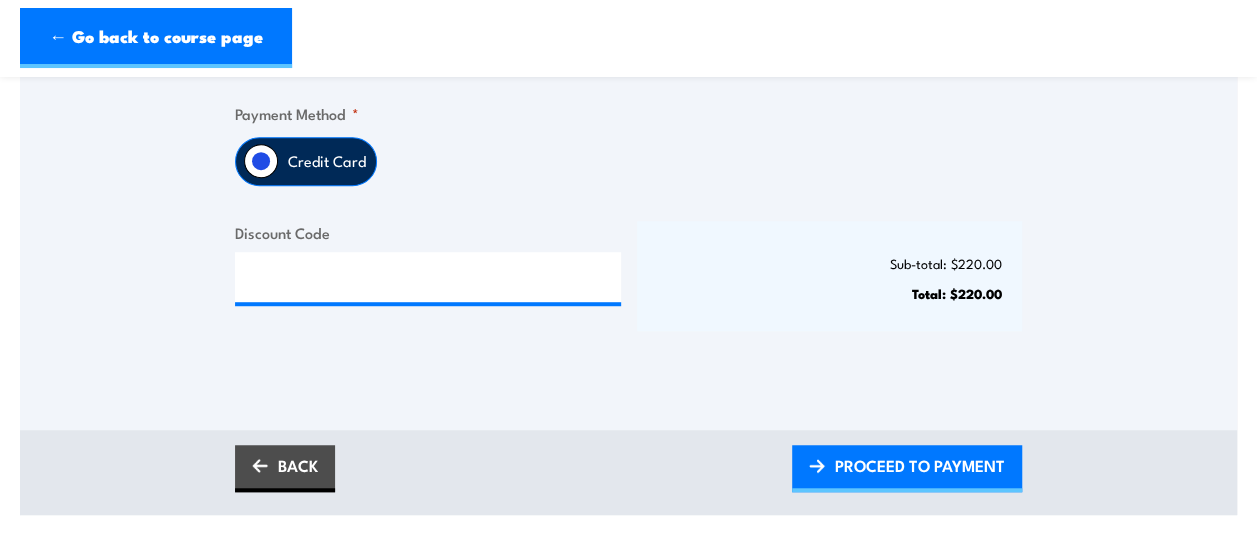 scroll, scrollTop: 547, scrollLeft: 0, axis: vertical 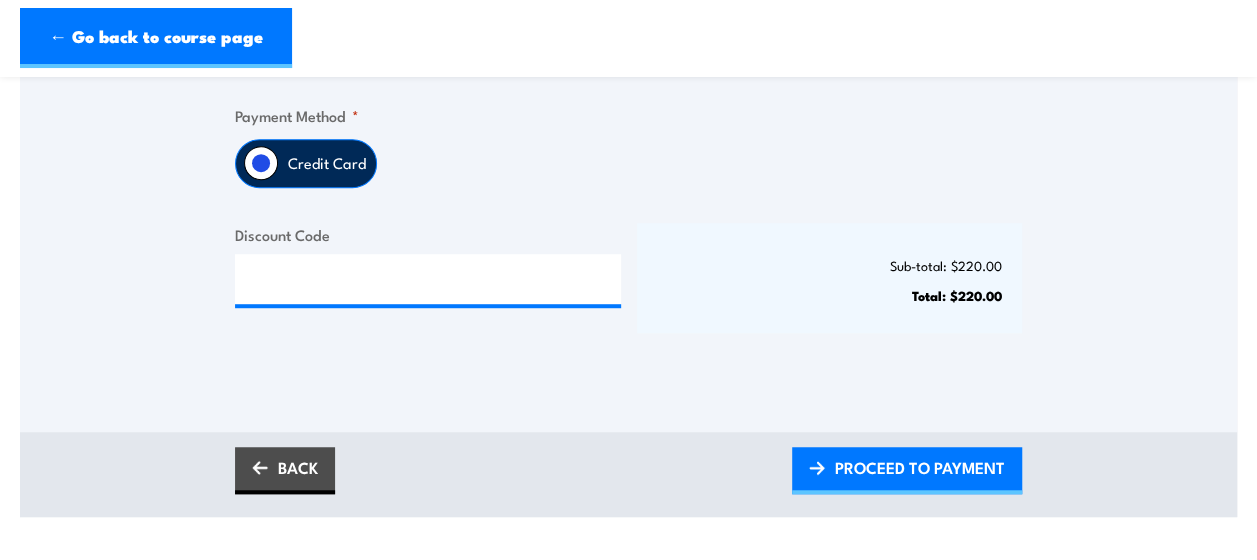 click on "PROCEED TO PAYMENT" at bounding box center (920, 467) 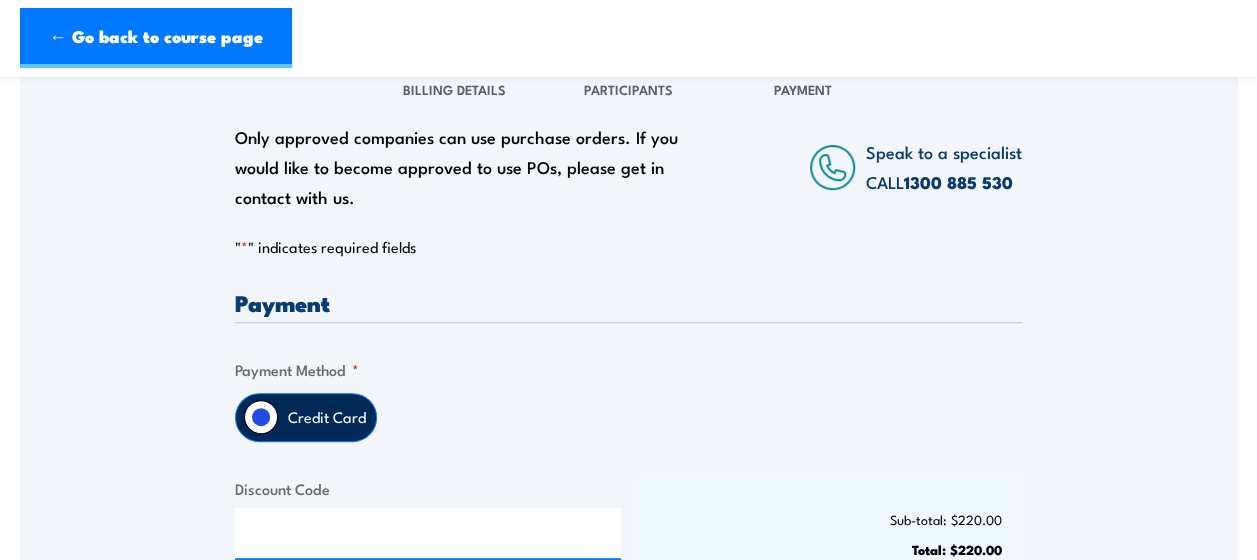 scroll, scrollTop: 281, scrollLeft: 0, axis: vertical 